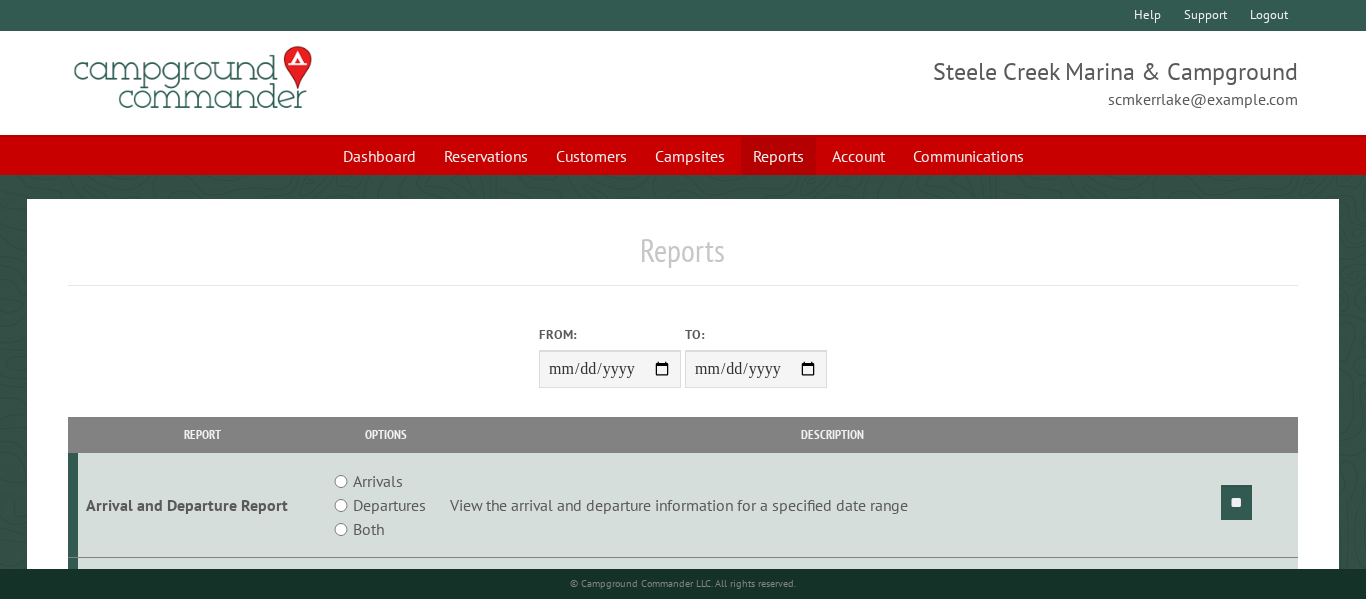 scroll, scrollTop: 0, scrollLeft: 0, axis: both 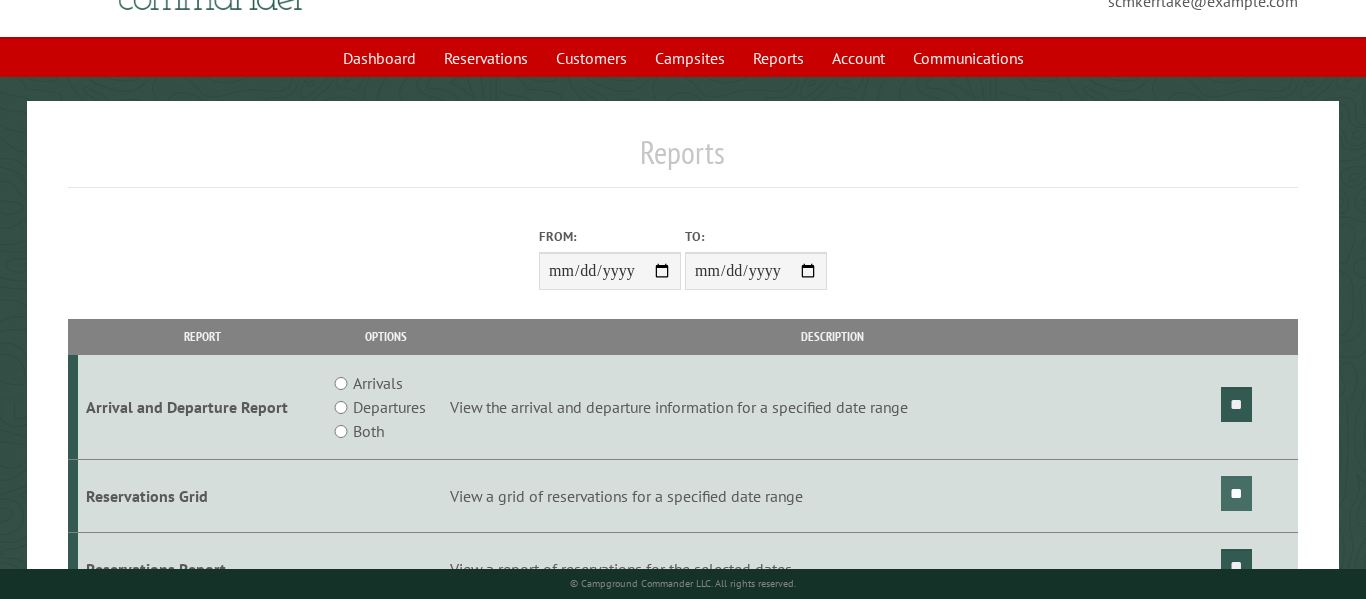 click on "**" at bounding box center (1236, 493) 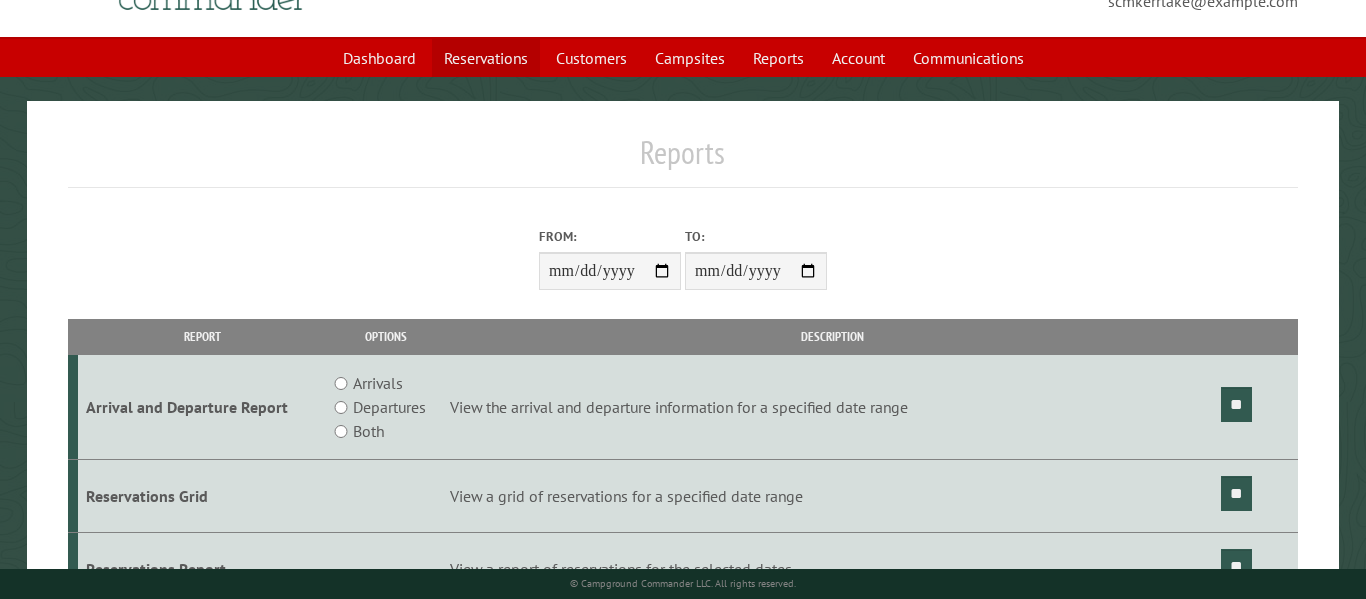 click on "Reservations" at bounding box center [486, 58] 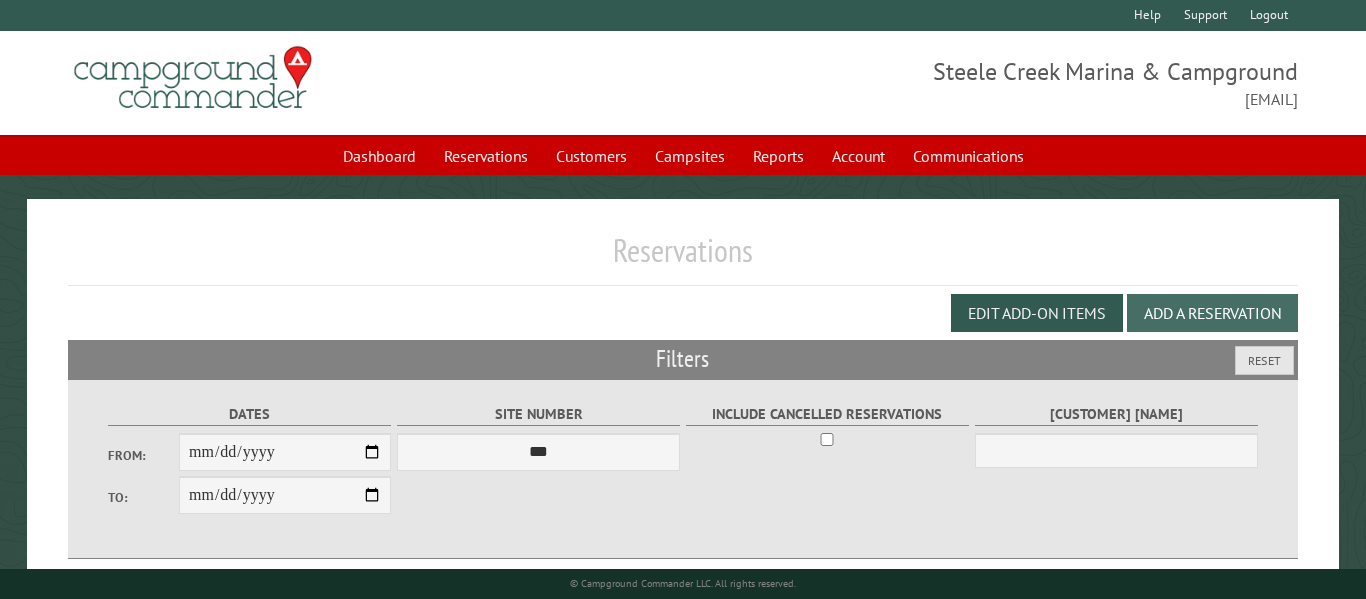 scroll, scrollTop: 0, scrollLeft: 0, axis: both 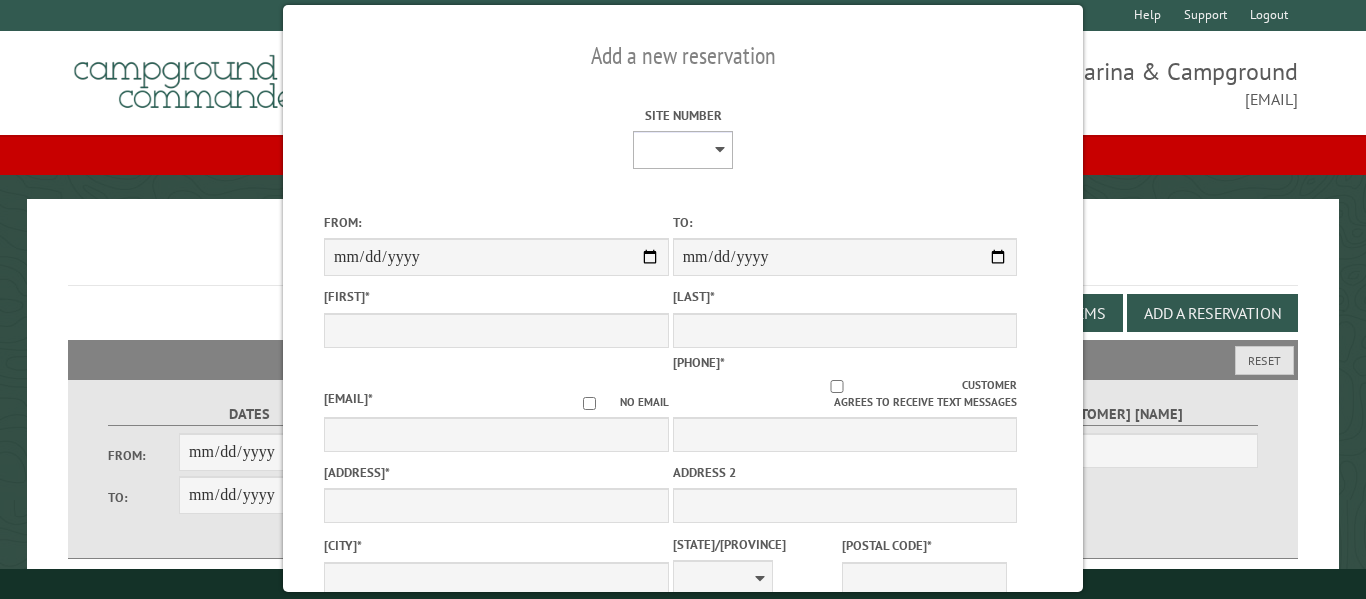 click on "[CREDIT CARD]" at bounding box center (683, 150) 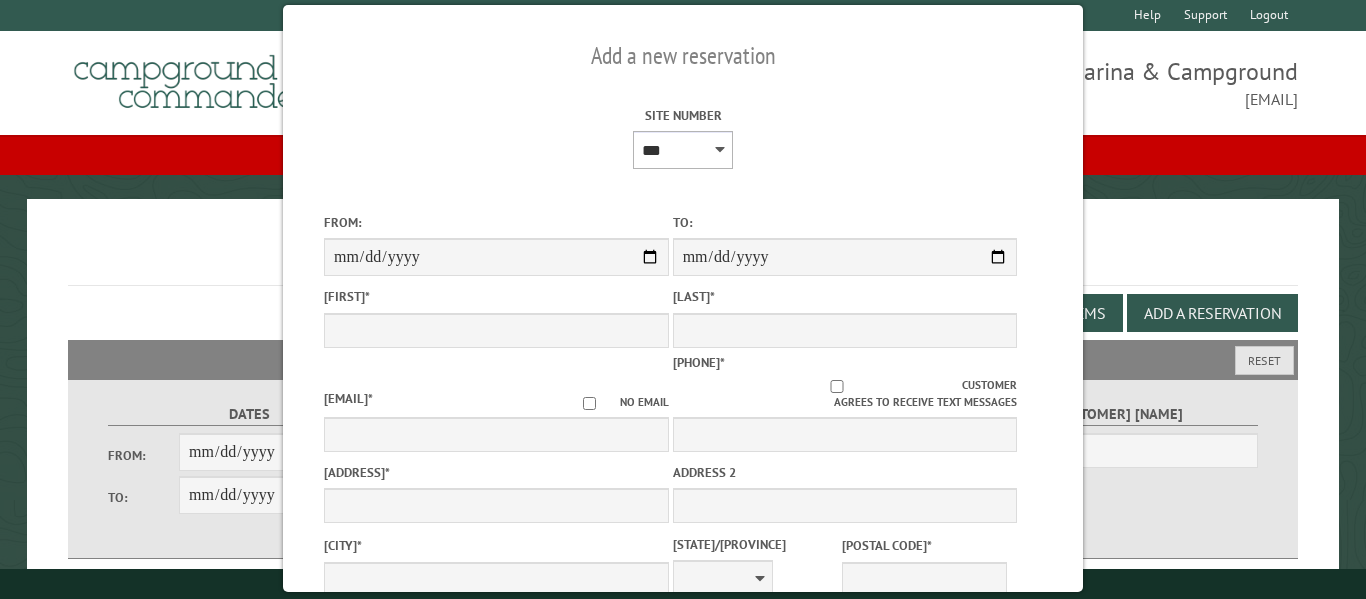 click on "[CREDIT CARD]" at bounding box center [683, 150] 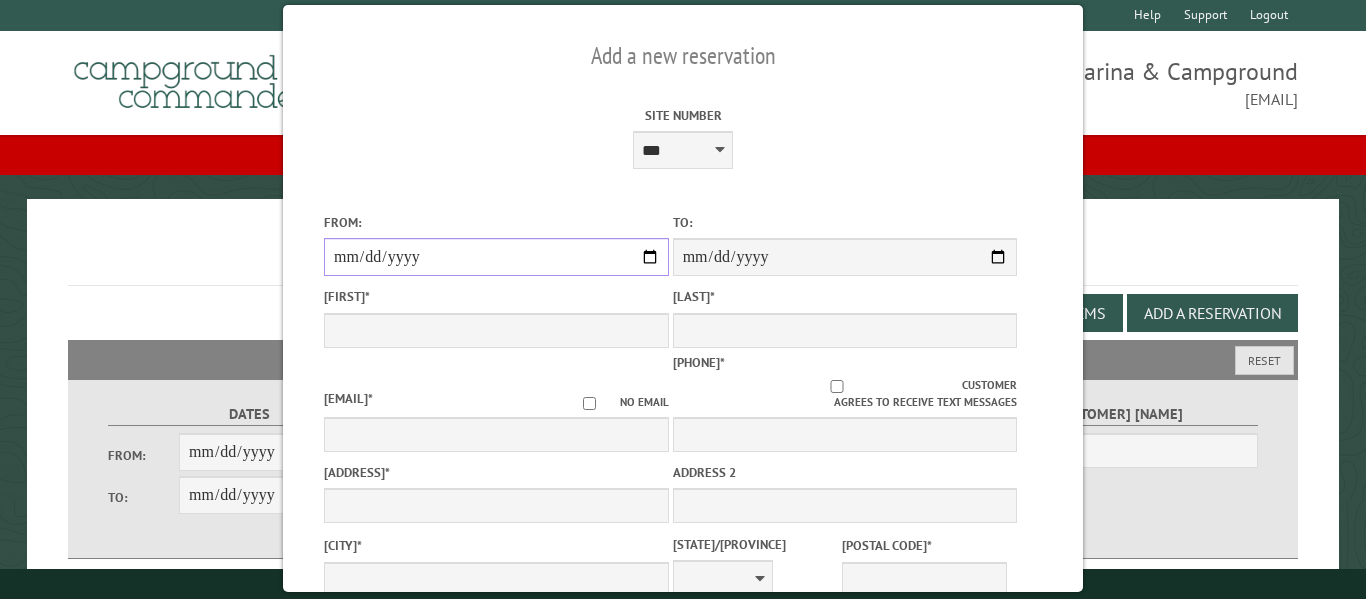 click on "From:" at bounding box center (496, 257) 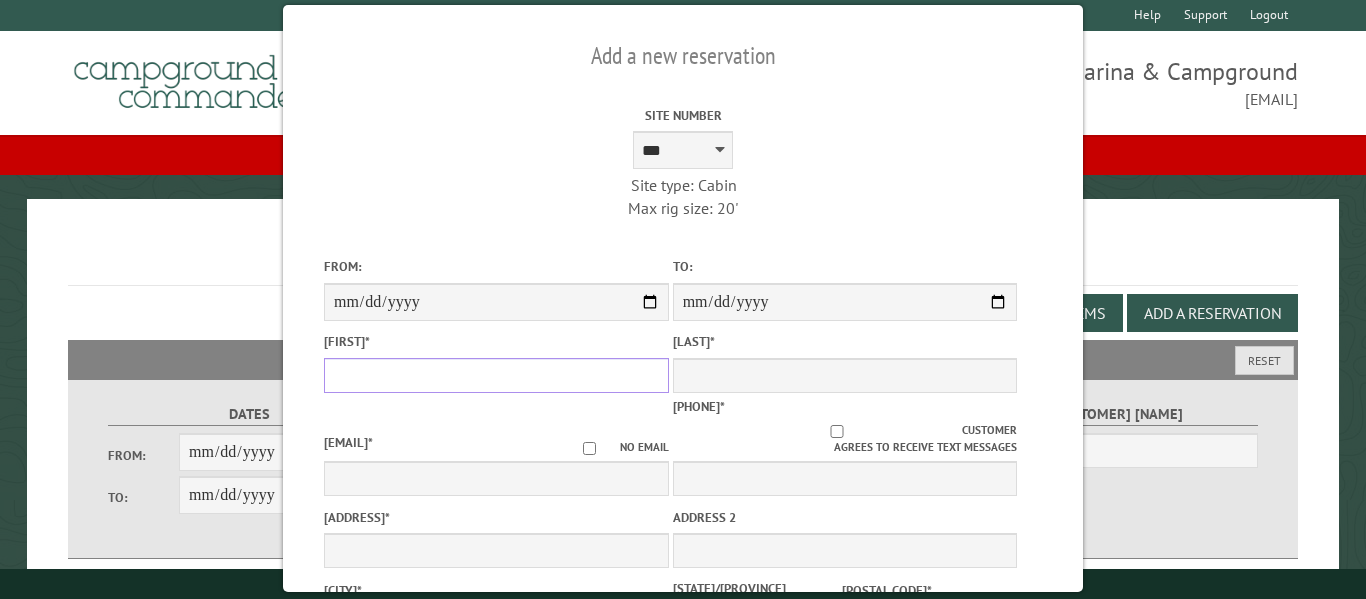 click on "[FIRST] *" at bounding box center [496, 375] 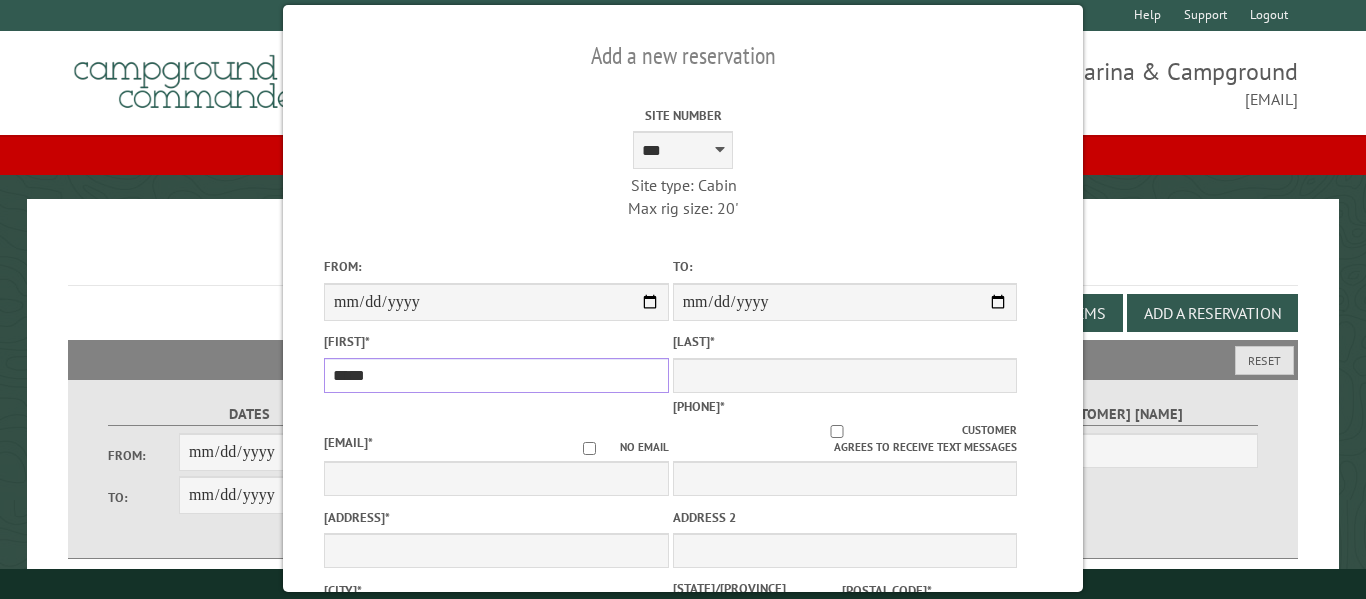 type on "*****" 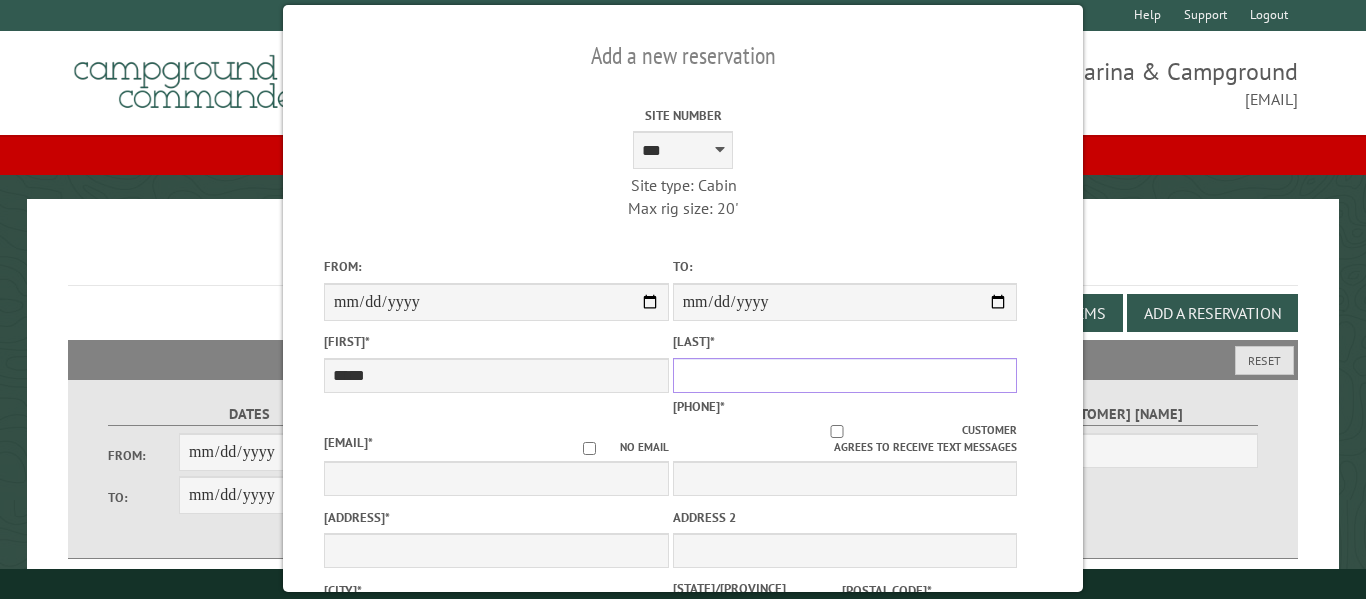 click on "[LAST] *" at bounding box center (845, 375) 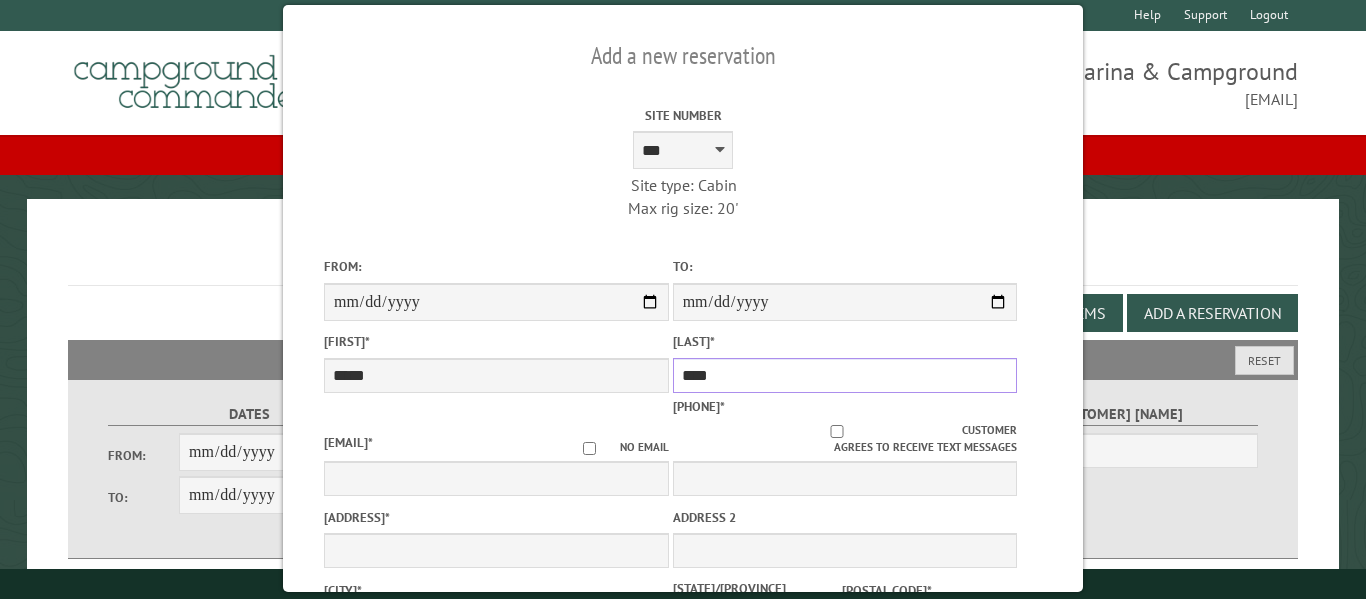 type on "****" 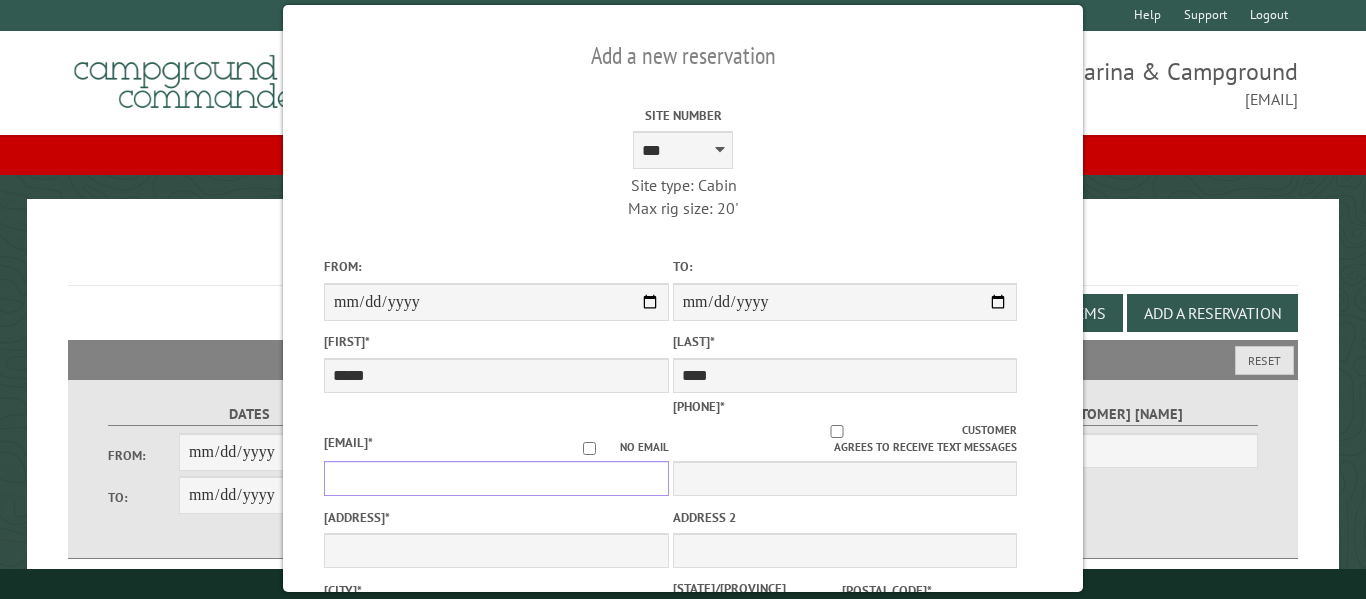 click on "[EMAIL]" at bounding box center [496, 478] 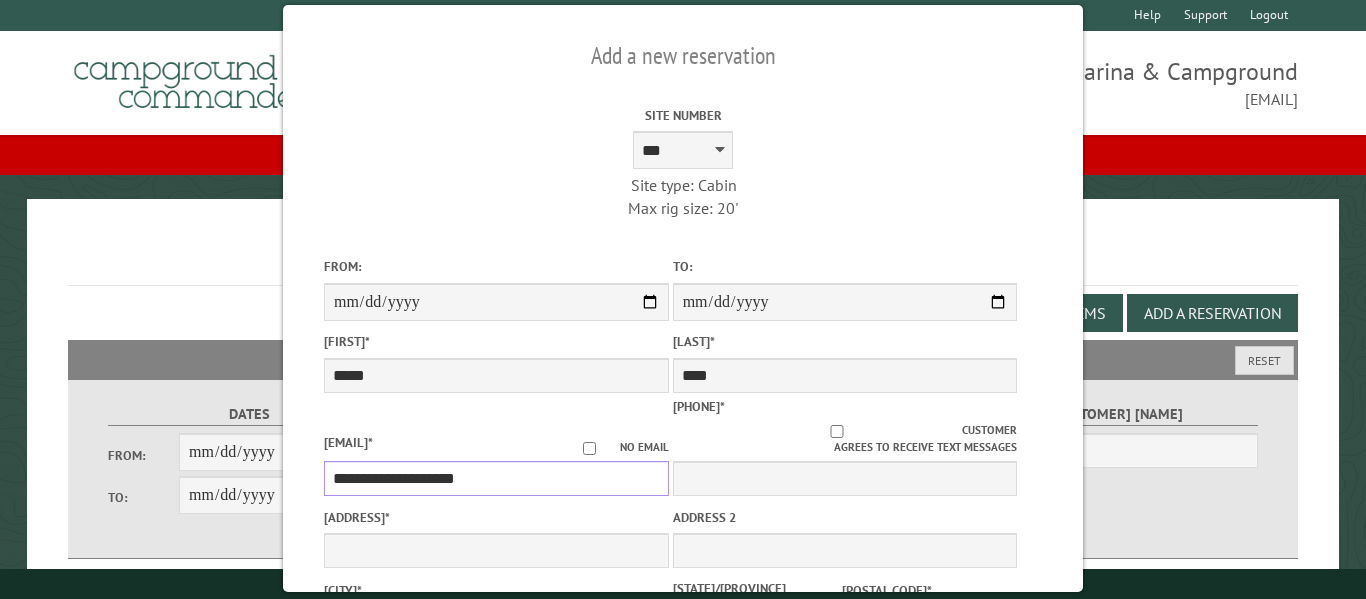type on "**********" 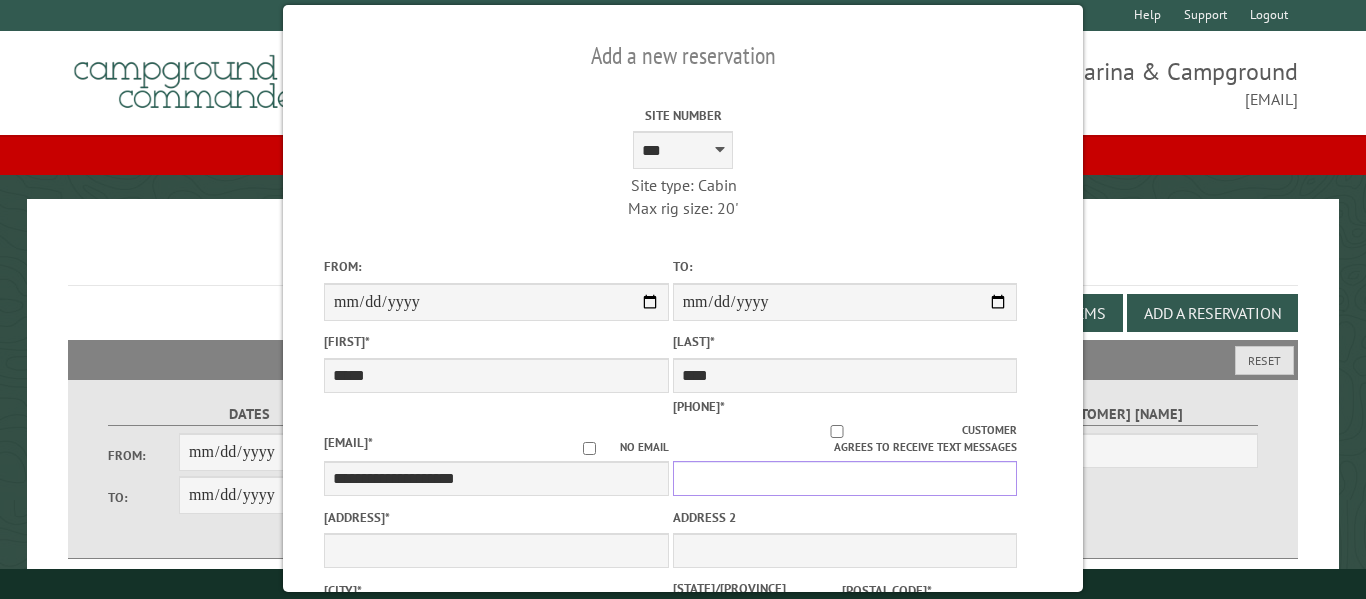 click on "[PHONE] *" at bounding box center (845, 478) 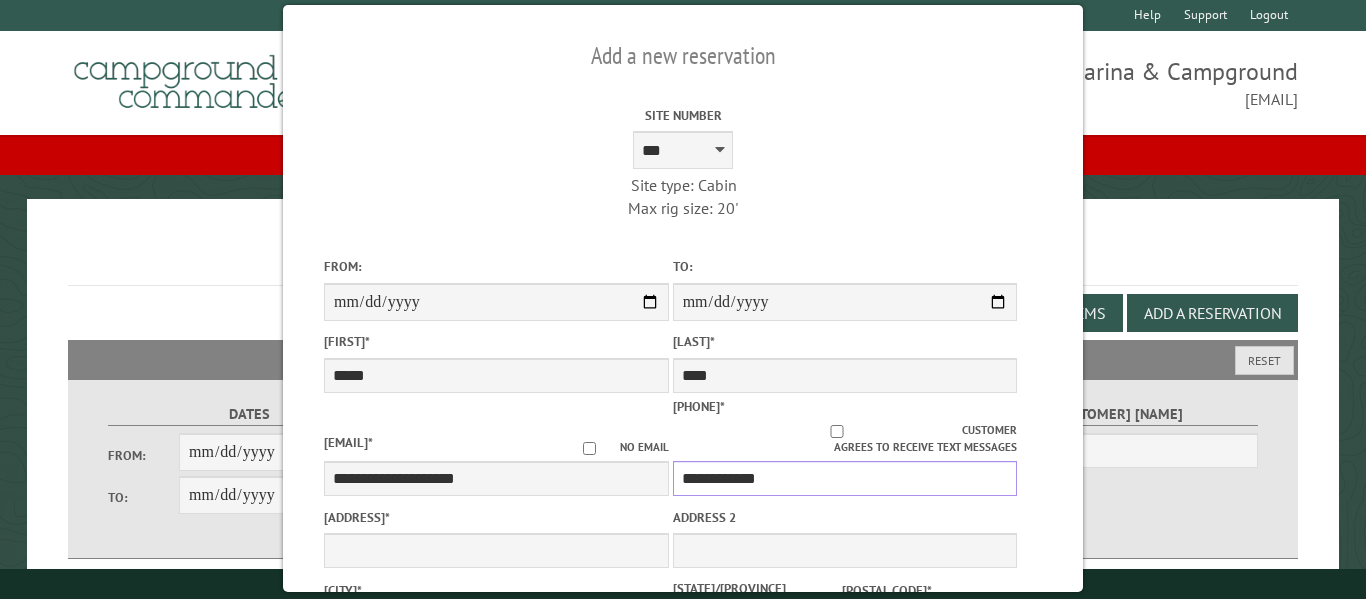 type on "[CREDIT CARD]" 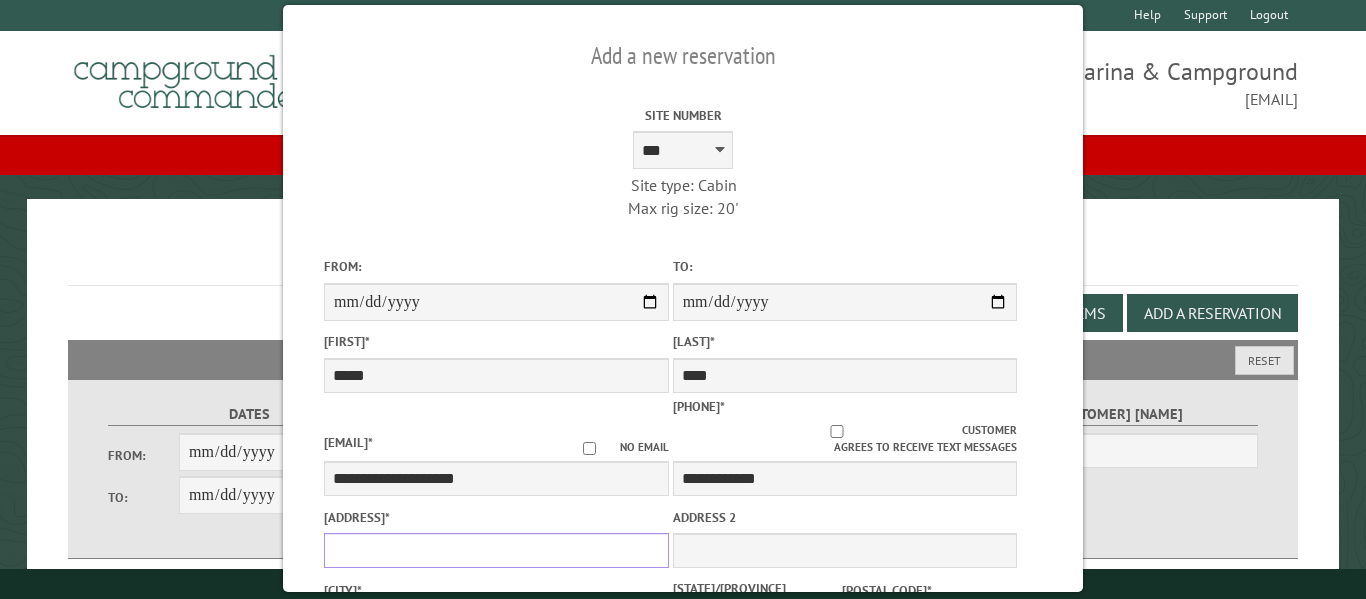 click on "[ADDRESS] *" at bounding box center [496, 550] 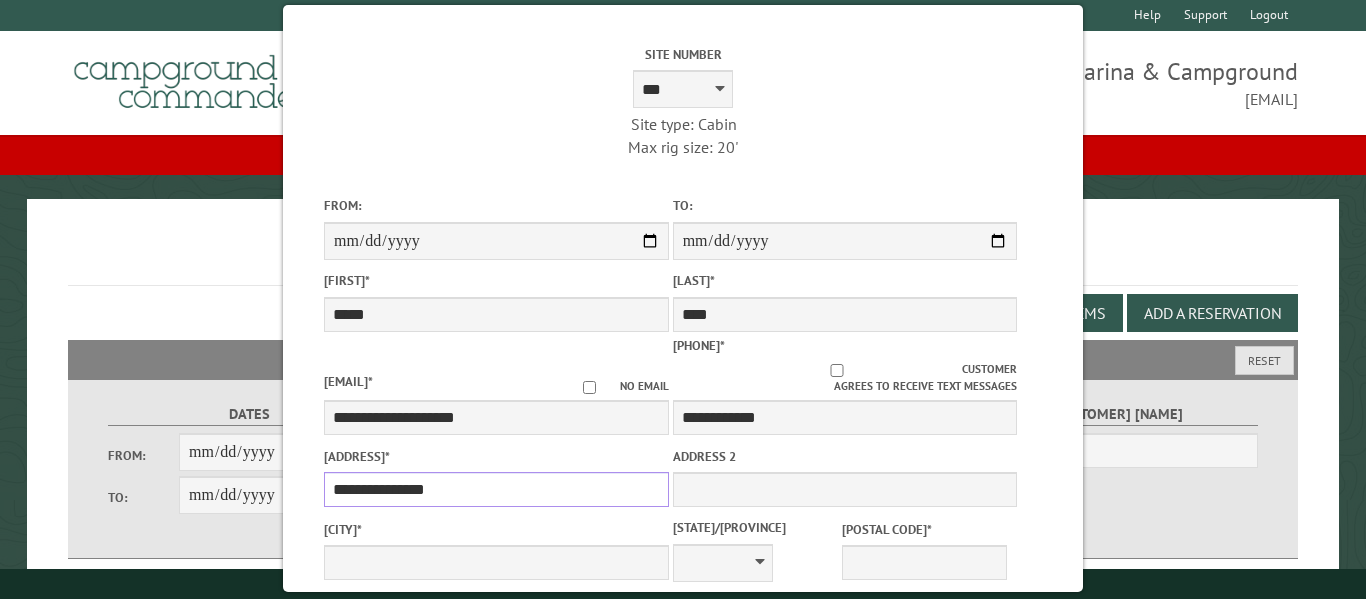 scroll, scrollTop: 101, scrollLeft: 0, axis: vertical 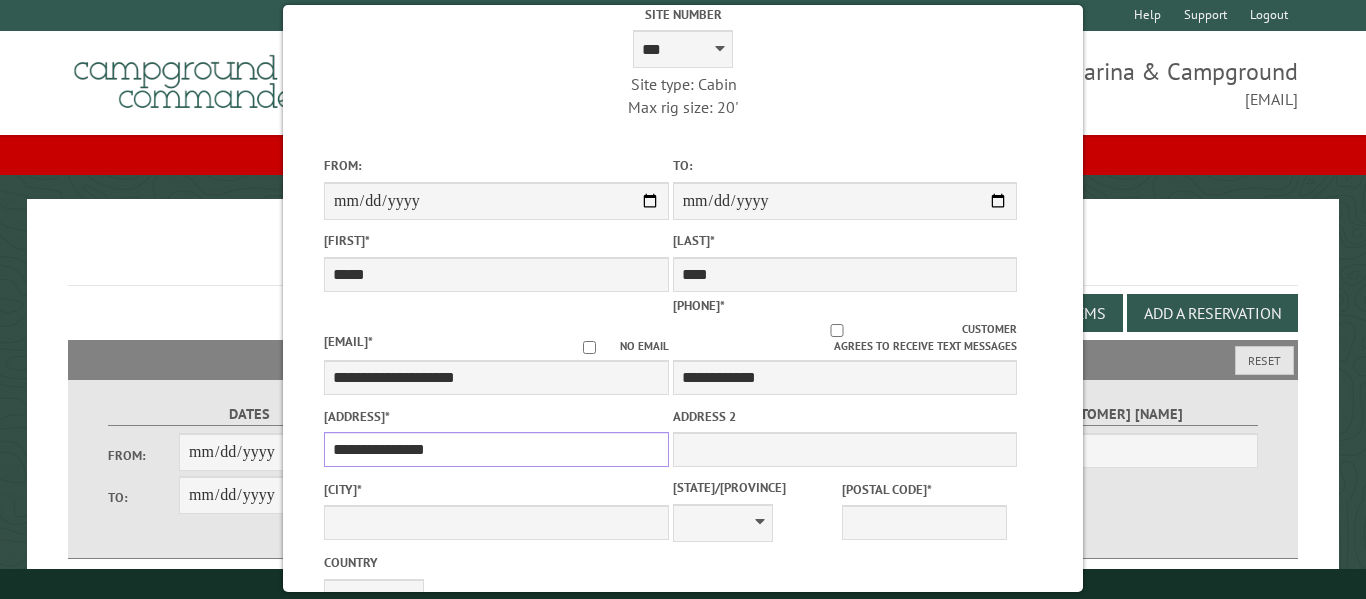 type on "**********" 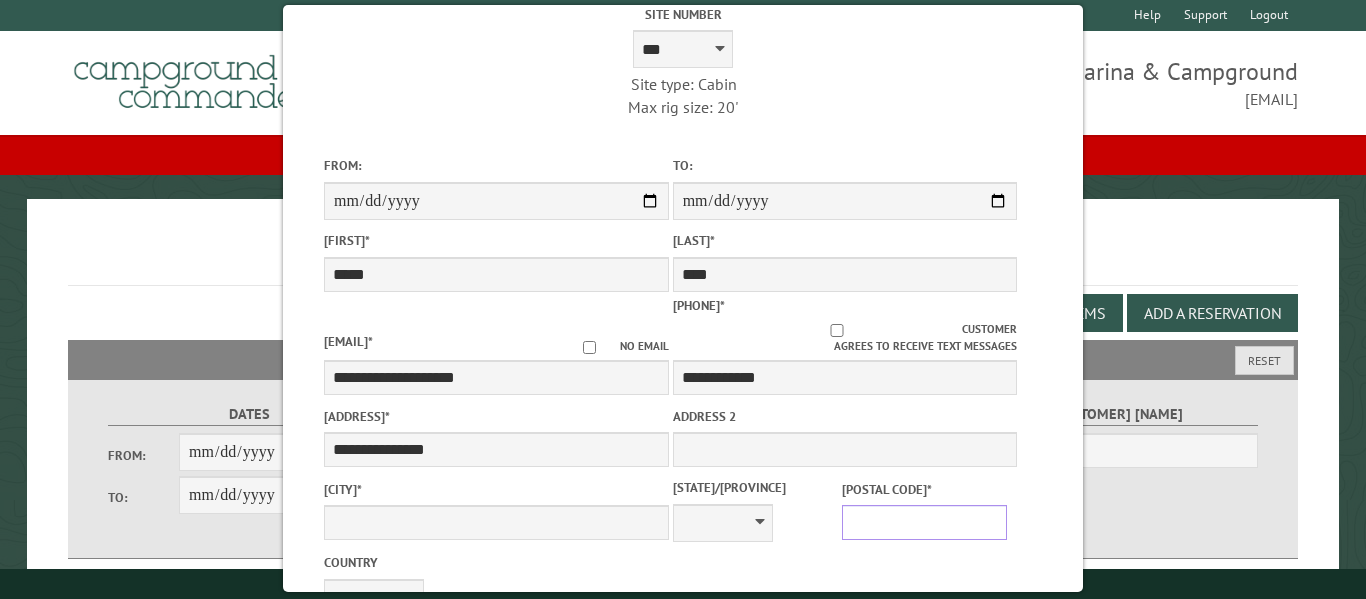 click on "[POSTAL CODE] *" at bounding box center (924, 522) 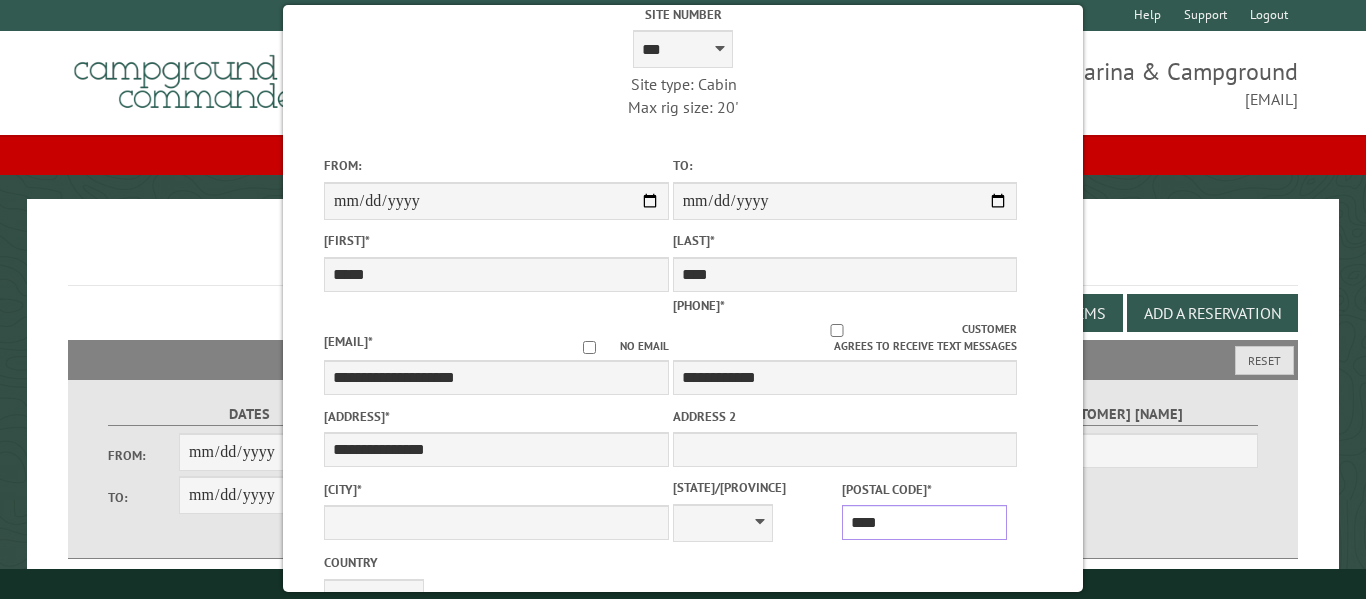 type on "*****" 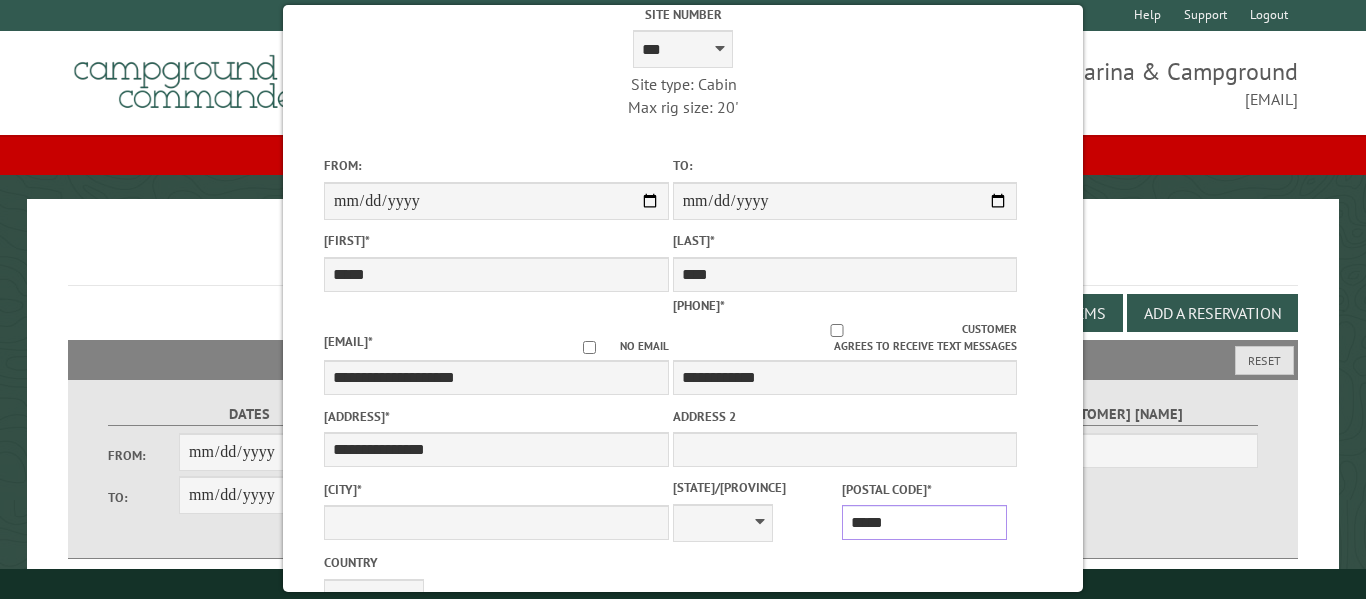 type on "[CREDIT CARD]" 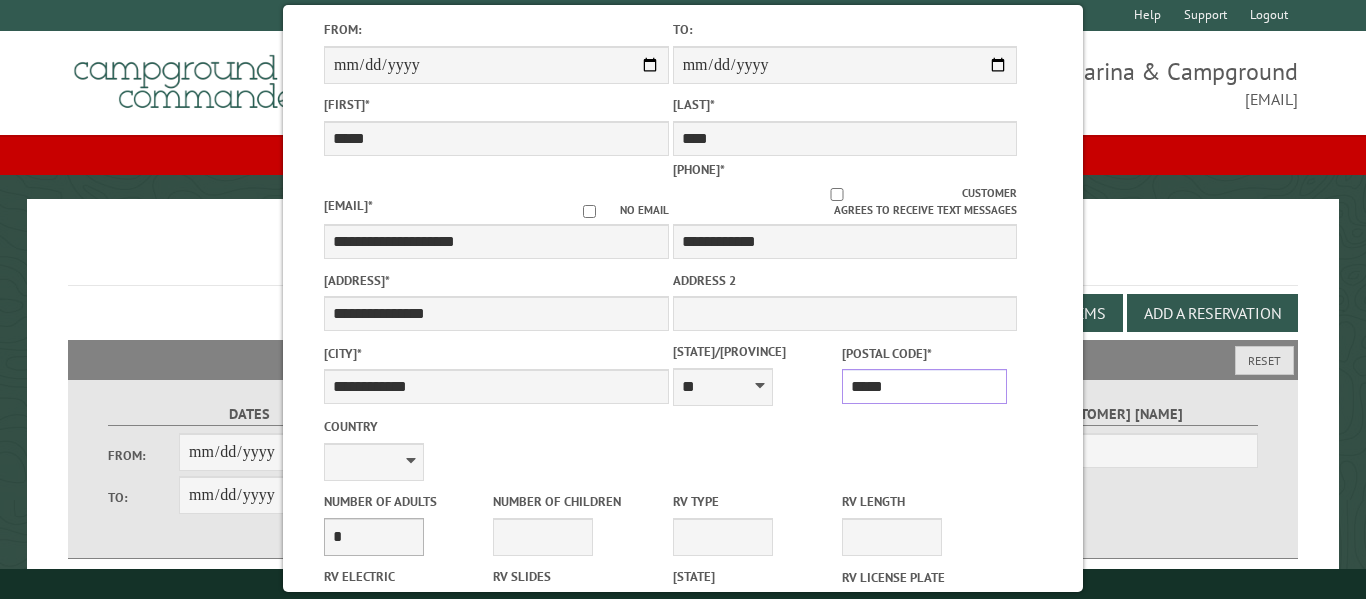 scroll, scrollTop: 243, scrollLeft: 0, axis: vertical 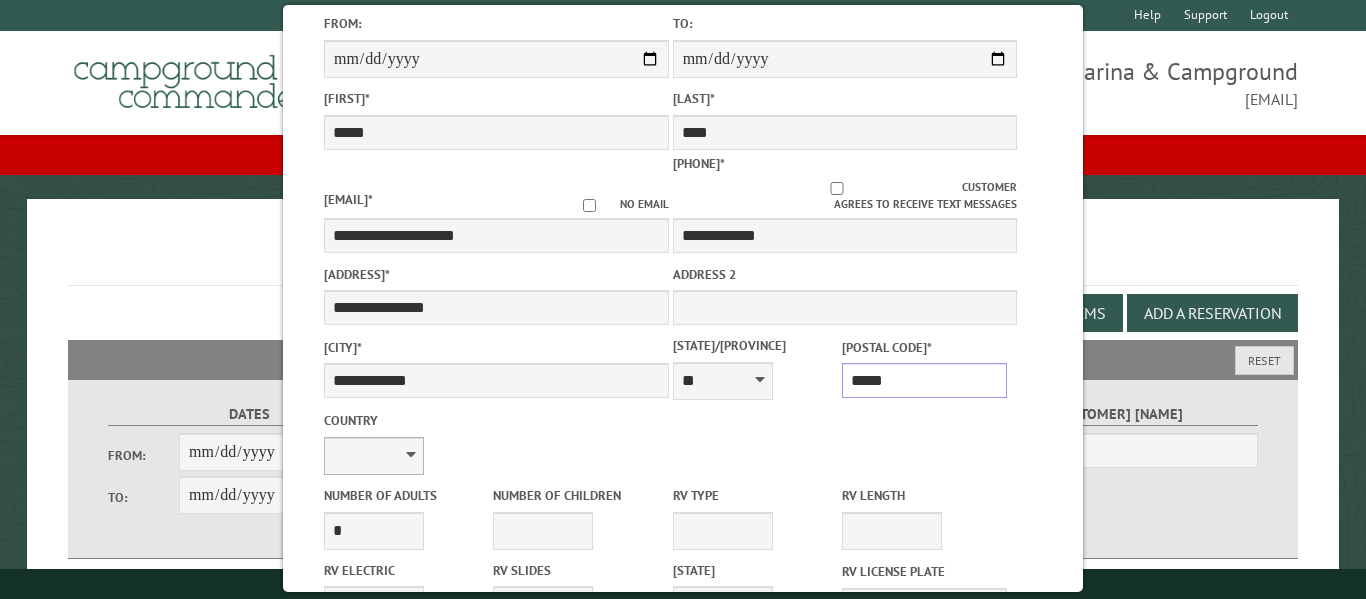 type on "*****" 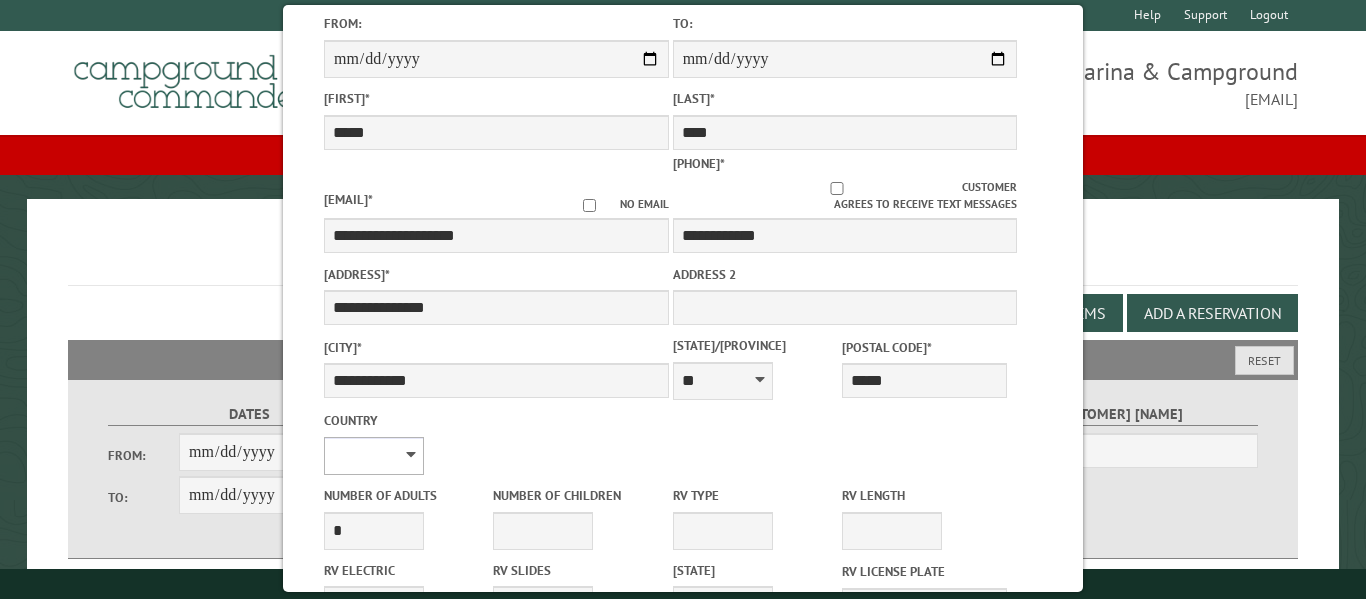click on "[BRAND] & [BRAND]" at bounding box center [374, 456] 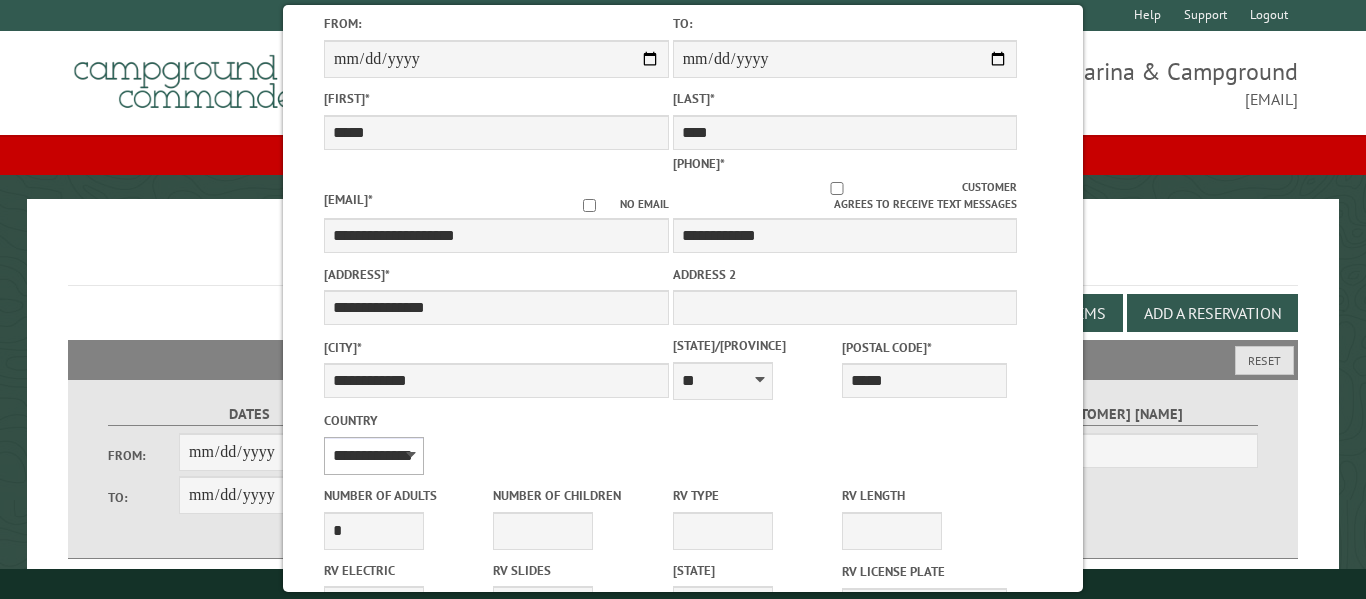 click on "[BRAND] & [BRAND]" at bounding box center (374, 456) 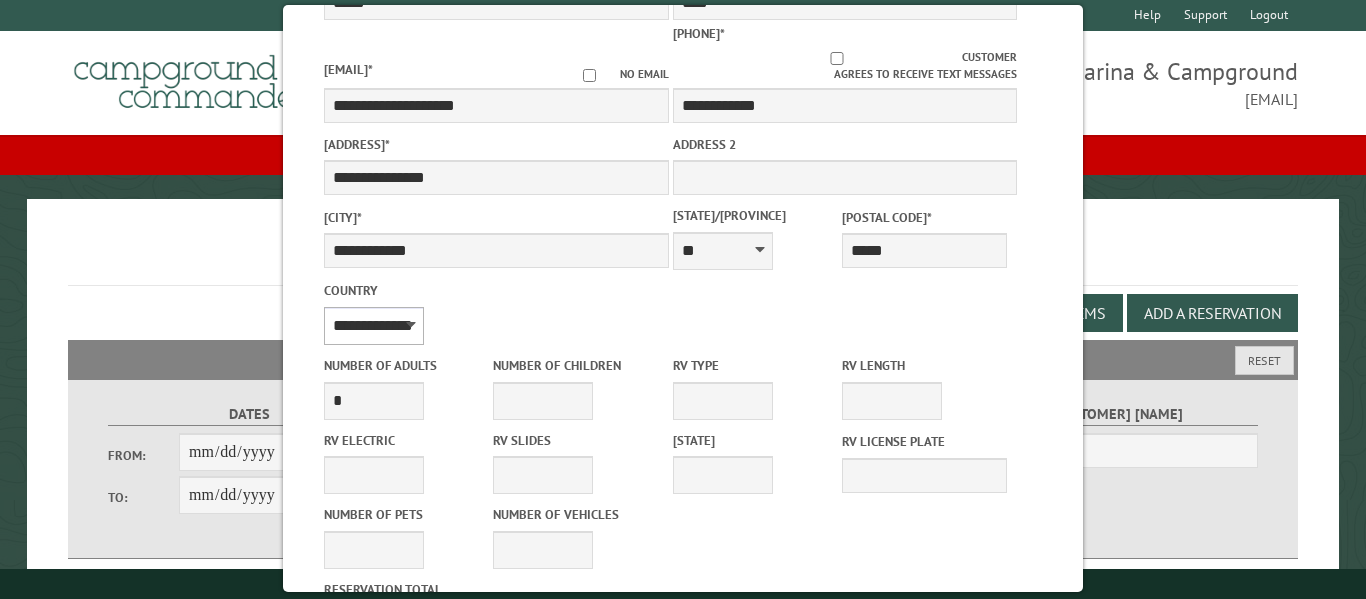scroll, scrollTop: 628, scrollLeft: 0, axis: vertical 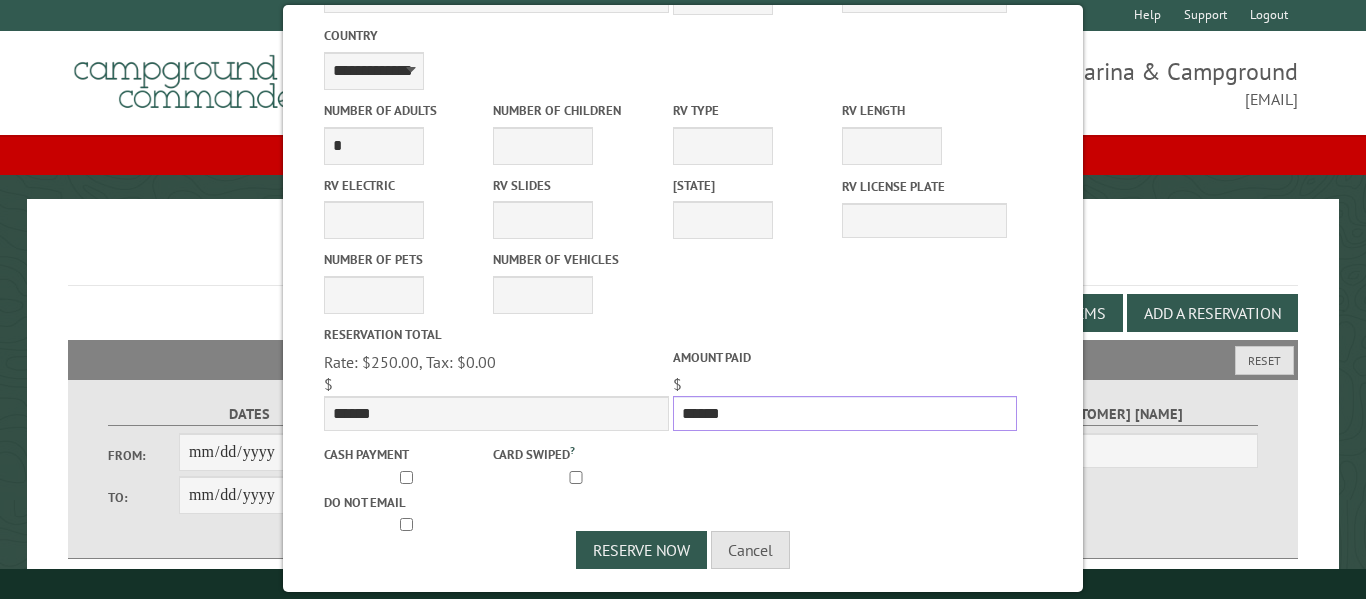 click on "******" at bounding box center (845, 413) 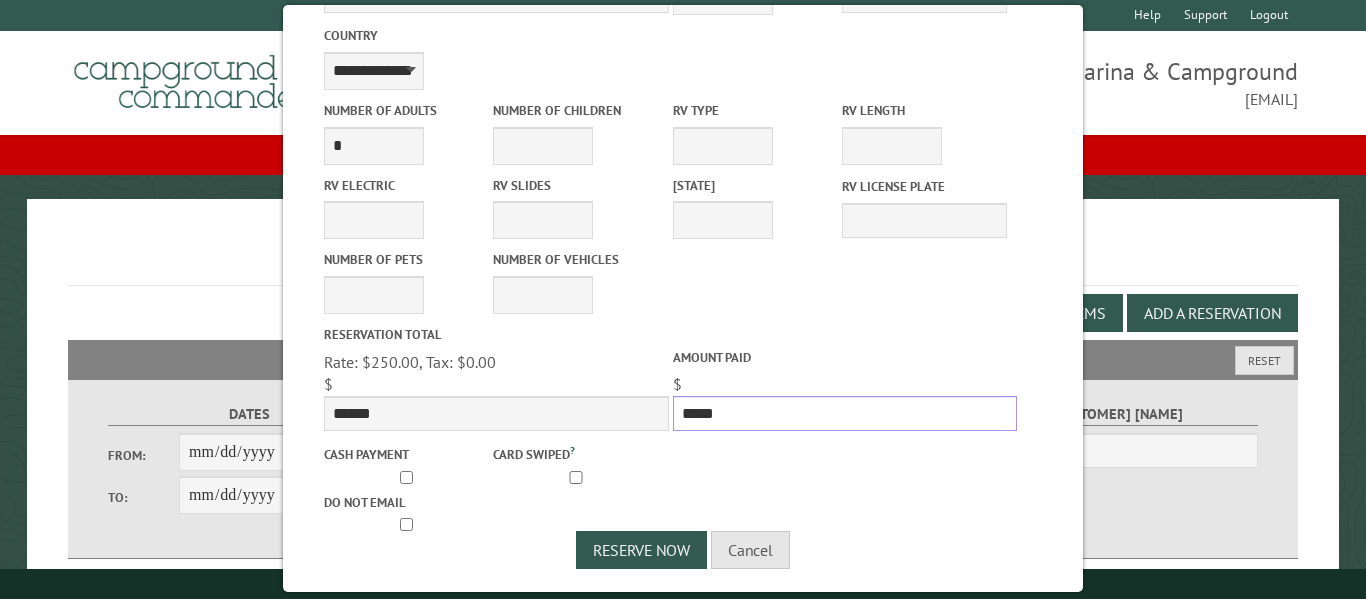 type on "*****" 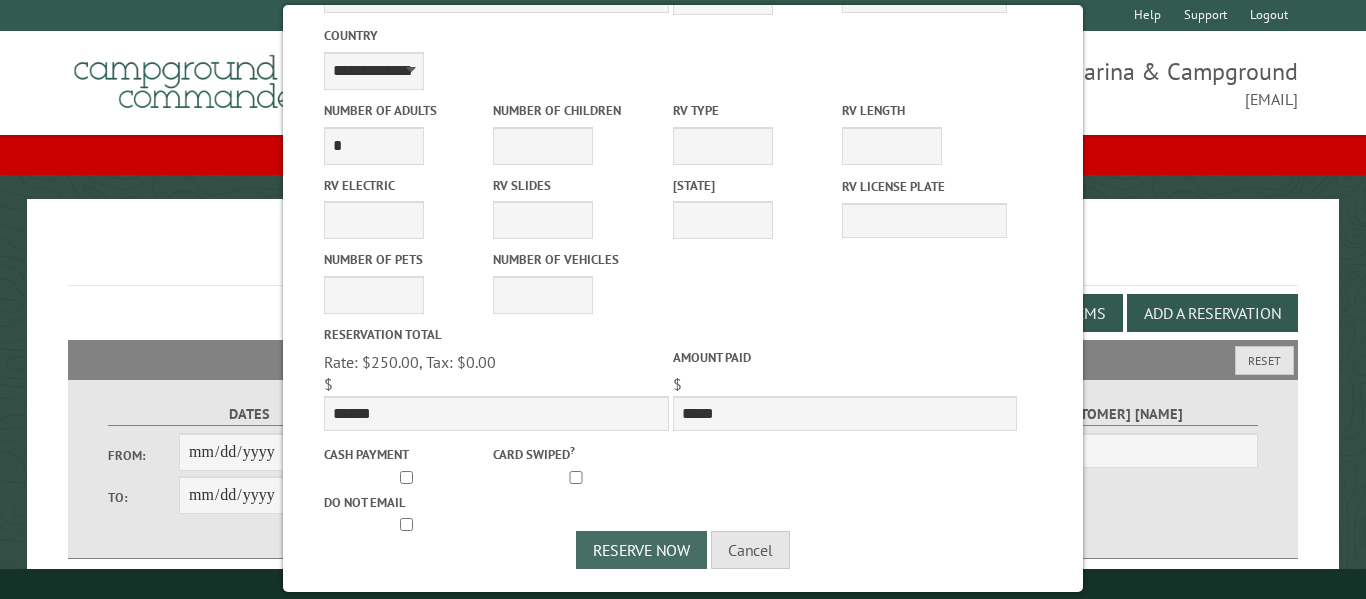 click on "Reserve Now" at bounding box center (641, 550) 